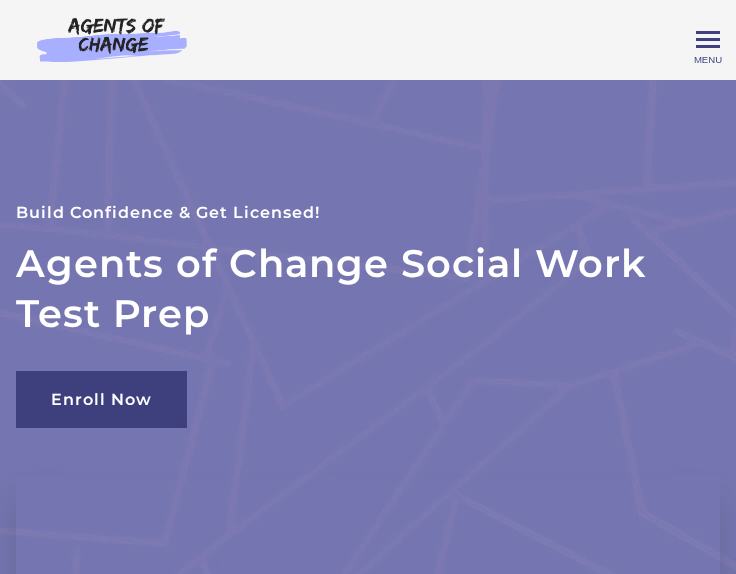scroll, scrollTop: 0, scrollLeft: 0, axis: both 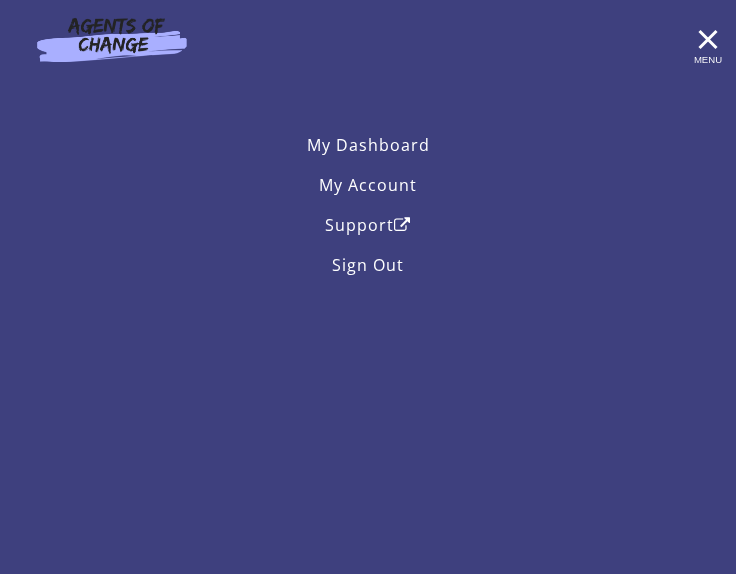 click at bounding box center (112, 39) 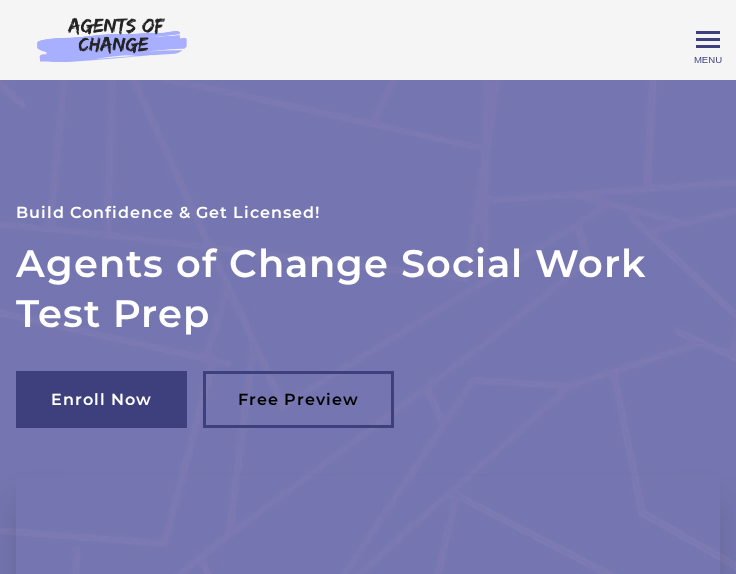 scroll, scrollTop: 0, scrollLeft: 0, axis: both 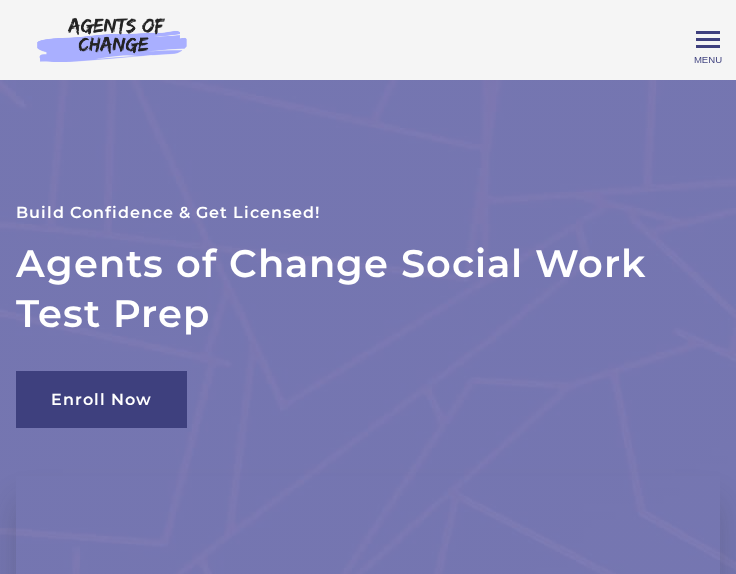 click at bounding box center (112, 39) 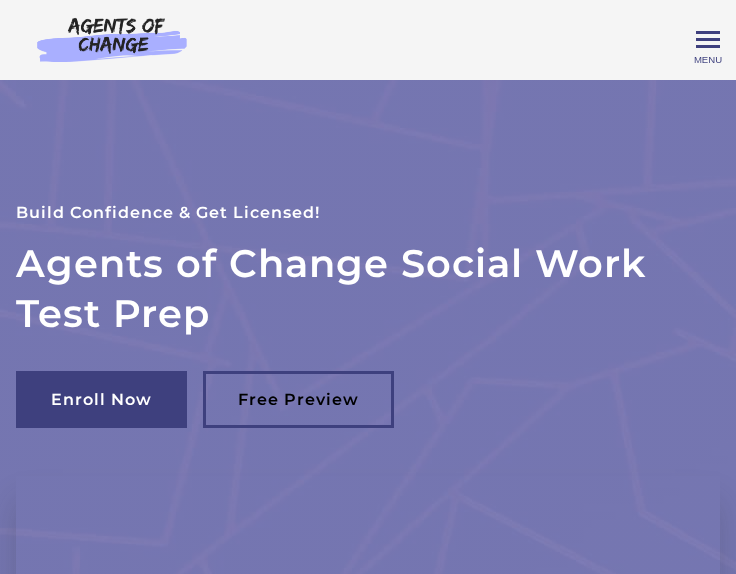 scroll, scrollTop: 0, scrollLeft: 0, axis: both 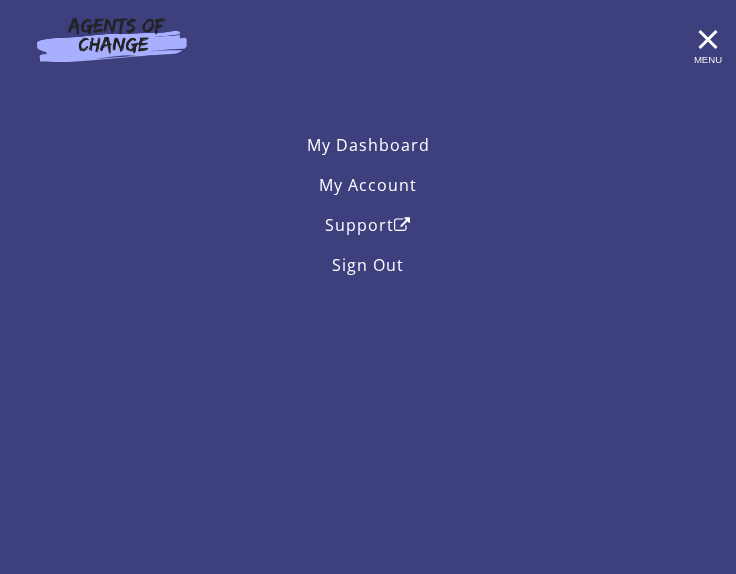 click on "My Dashboard" at bounding box center [368, 145] 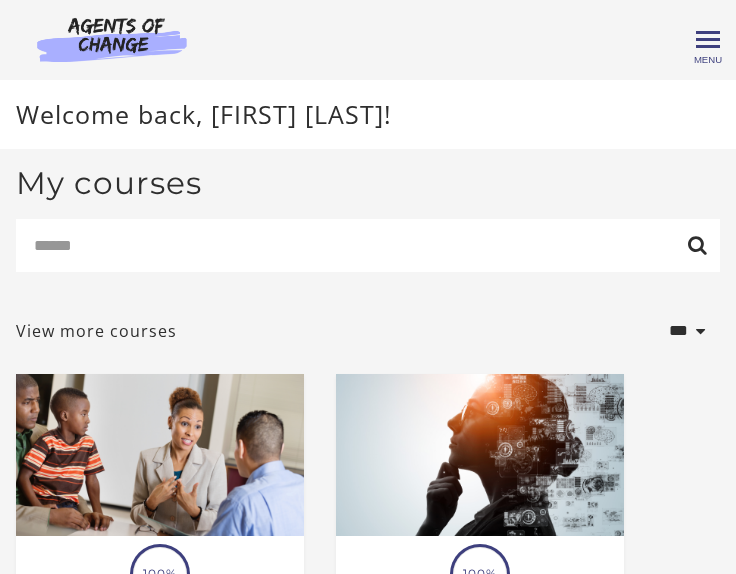 scroll, scrollTop: 0, scrollLeft: 0, axis: both 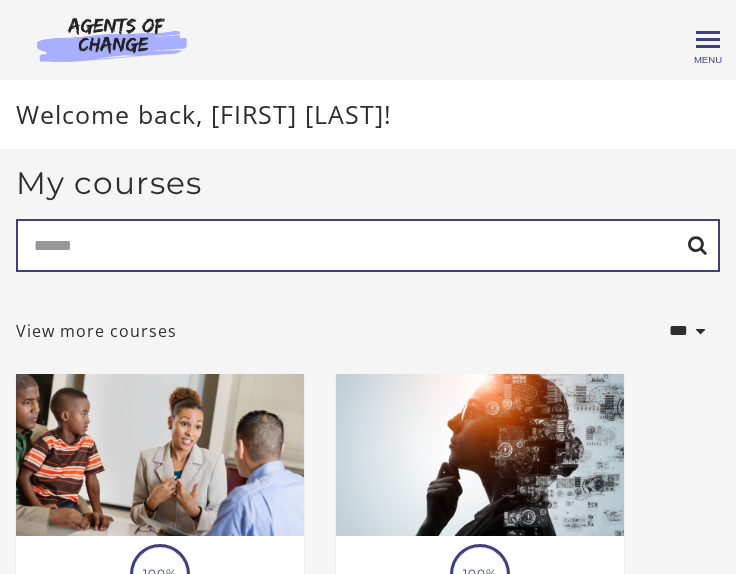 click on "Search" at bounding box center (368, 245) 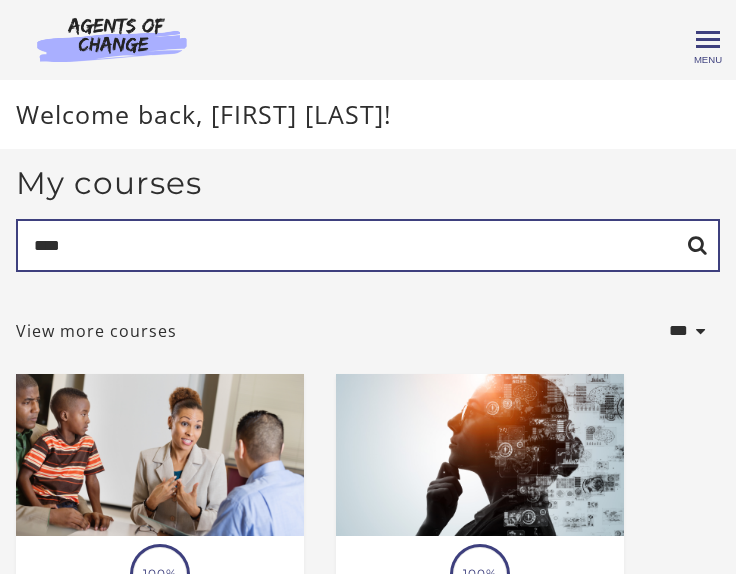type on "****" 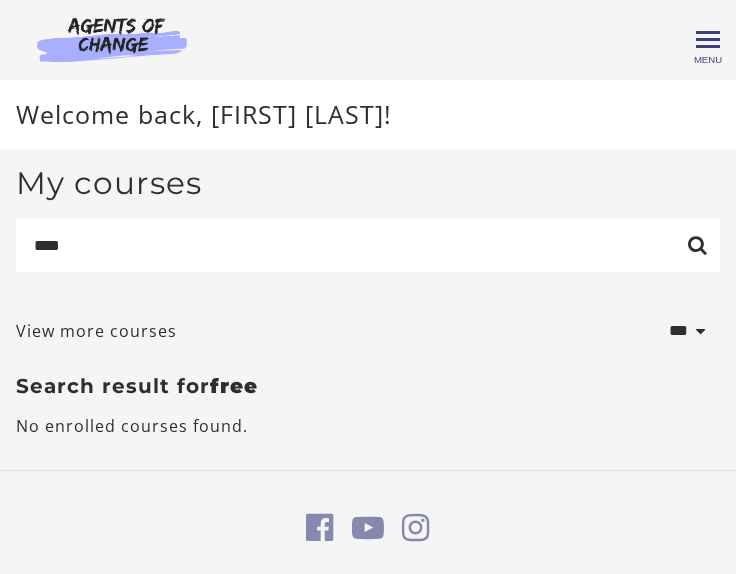scroll, scrollTop: 0, scrollLeft: 0, axis: both 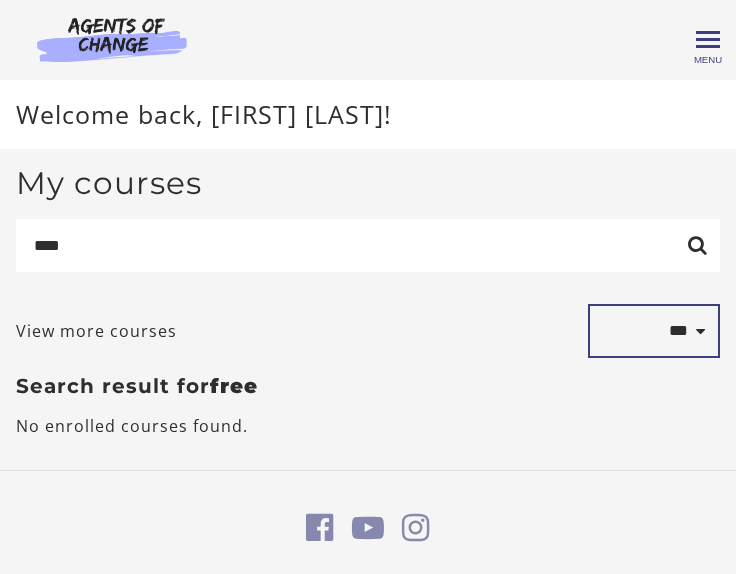 click on "**********" at bounding box center (654, 331) 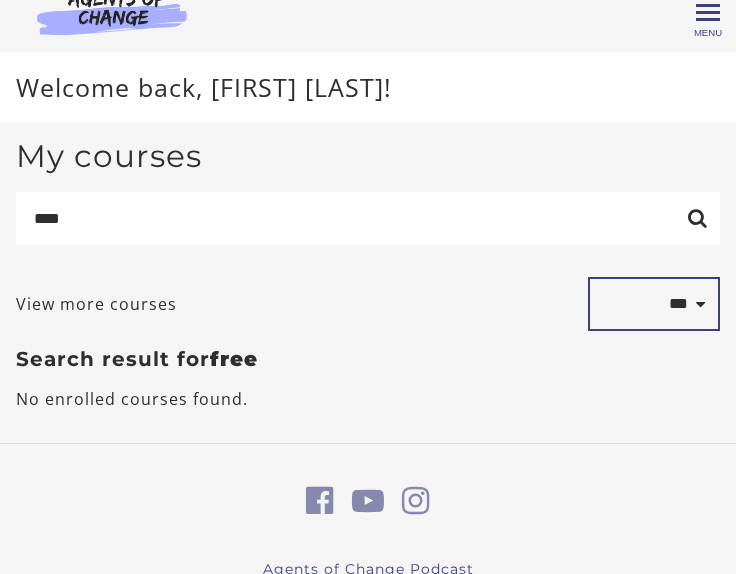 scroll, scrollTop: 0, scrollLeft: 0, axis: both 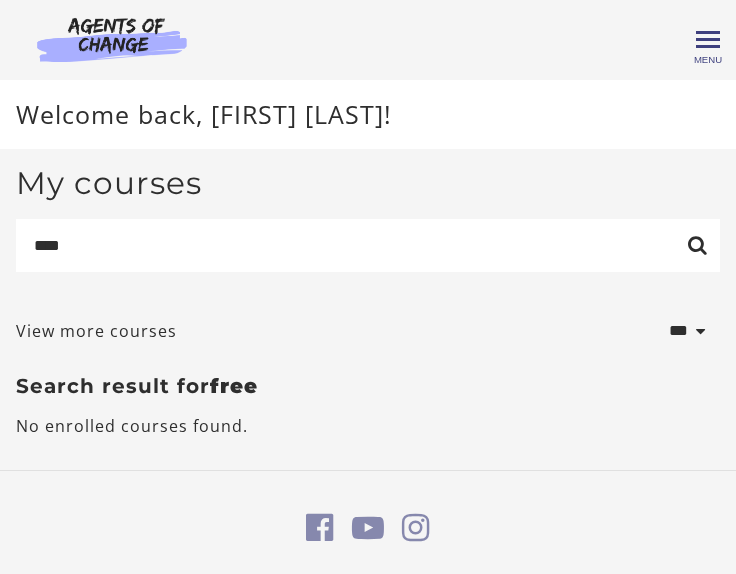 click on "[FIRST] [LAST]
My Account
Support
Sign Out
Toggle menu
Menu
My Dashboard
My Account
Support
Sign Out" at bounding box center (368, 40) 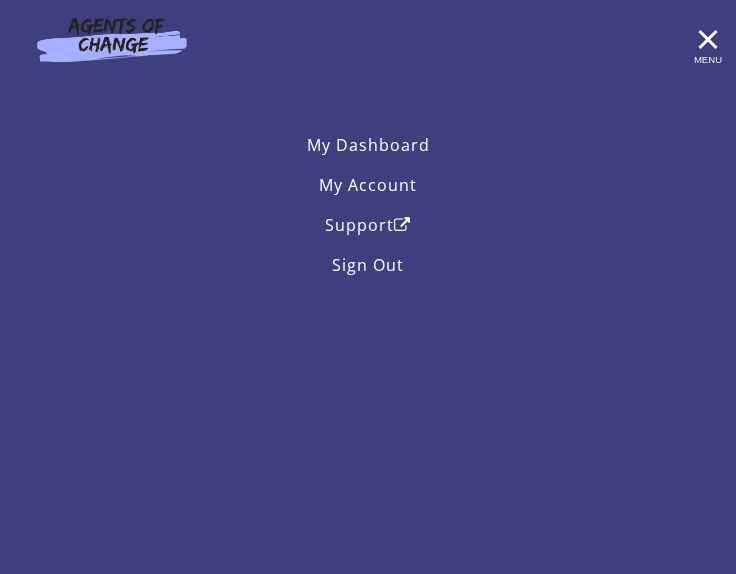 click on "My Dashboard" at bounding box center (368, 145) 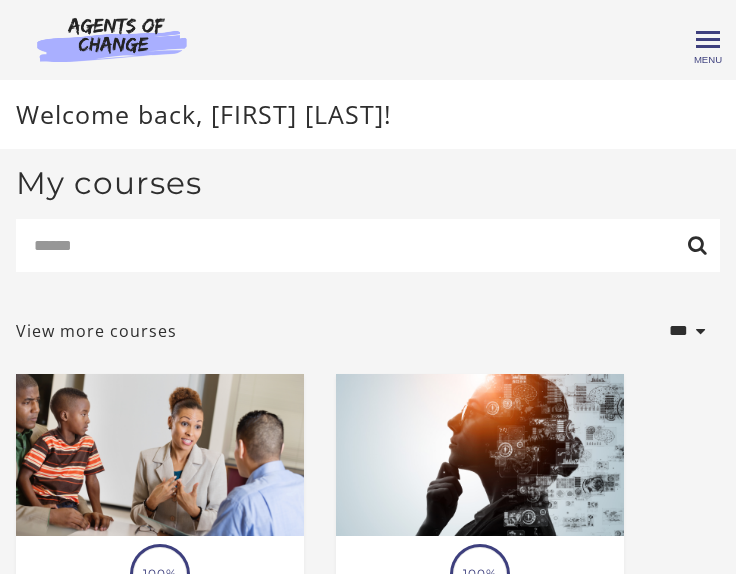 scroll, scrollTop: 0, scrollLeft: 0, axis: both 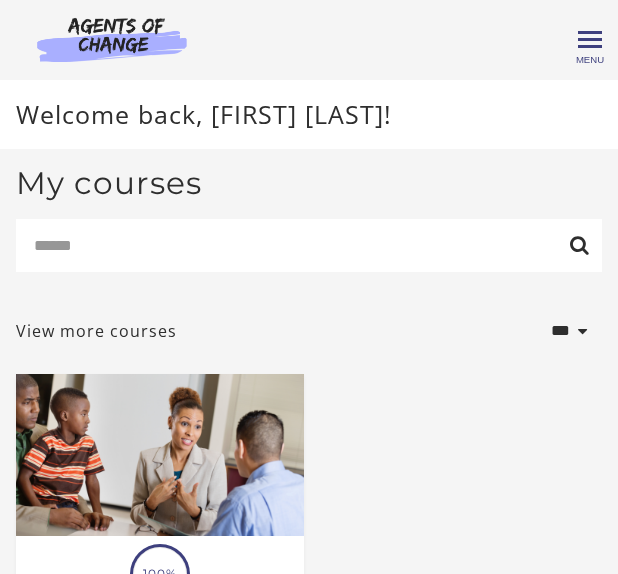 click on "Welcome back, [FIRST] [LAST]!" at bounding box center [309, 115] 